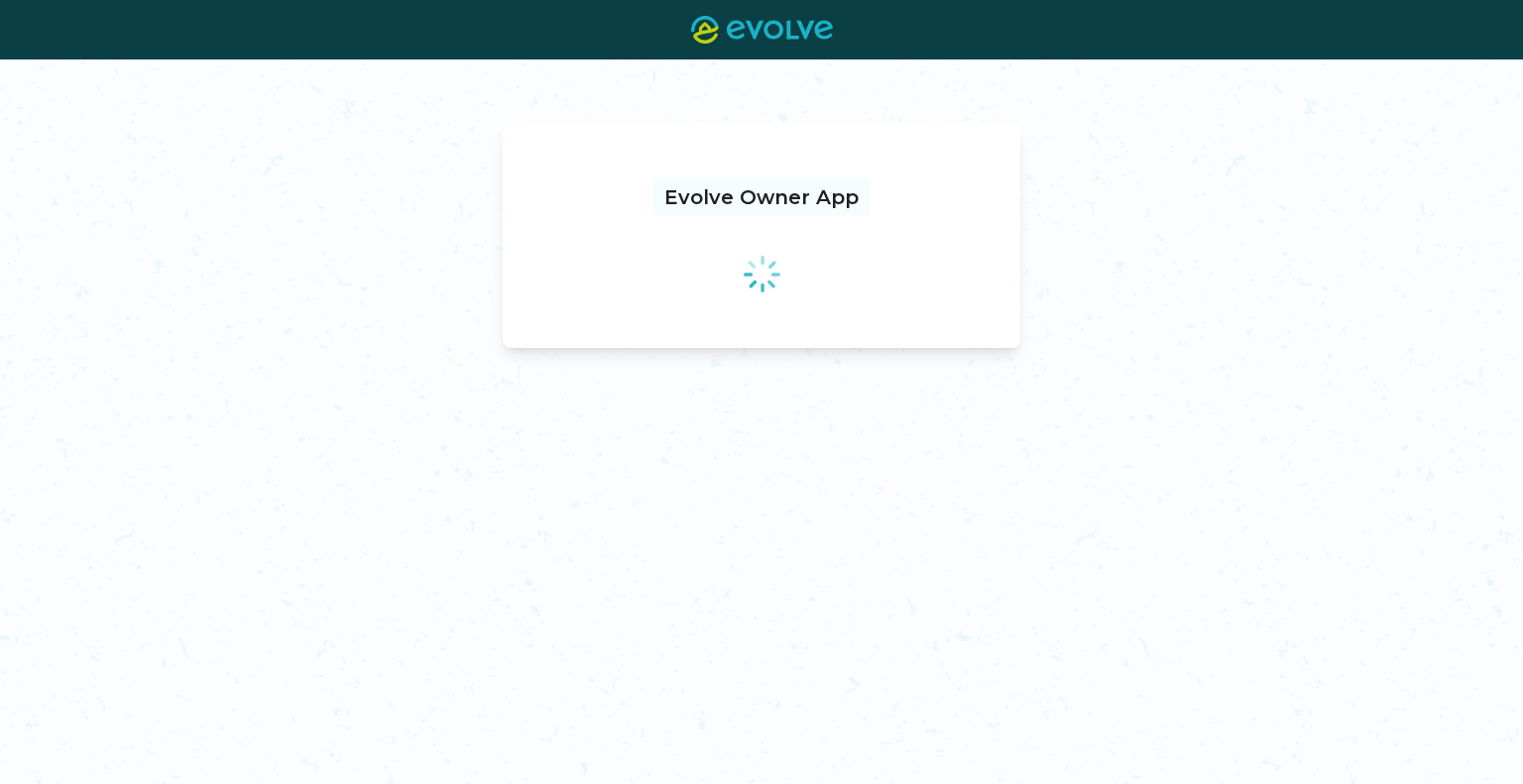 scroll, scrollTop: 0, scrollLeft: 0, axis: both 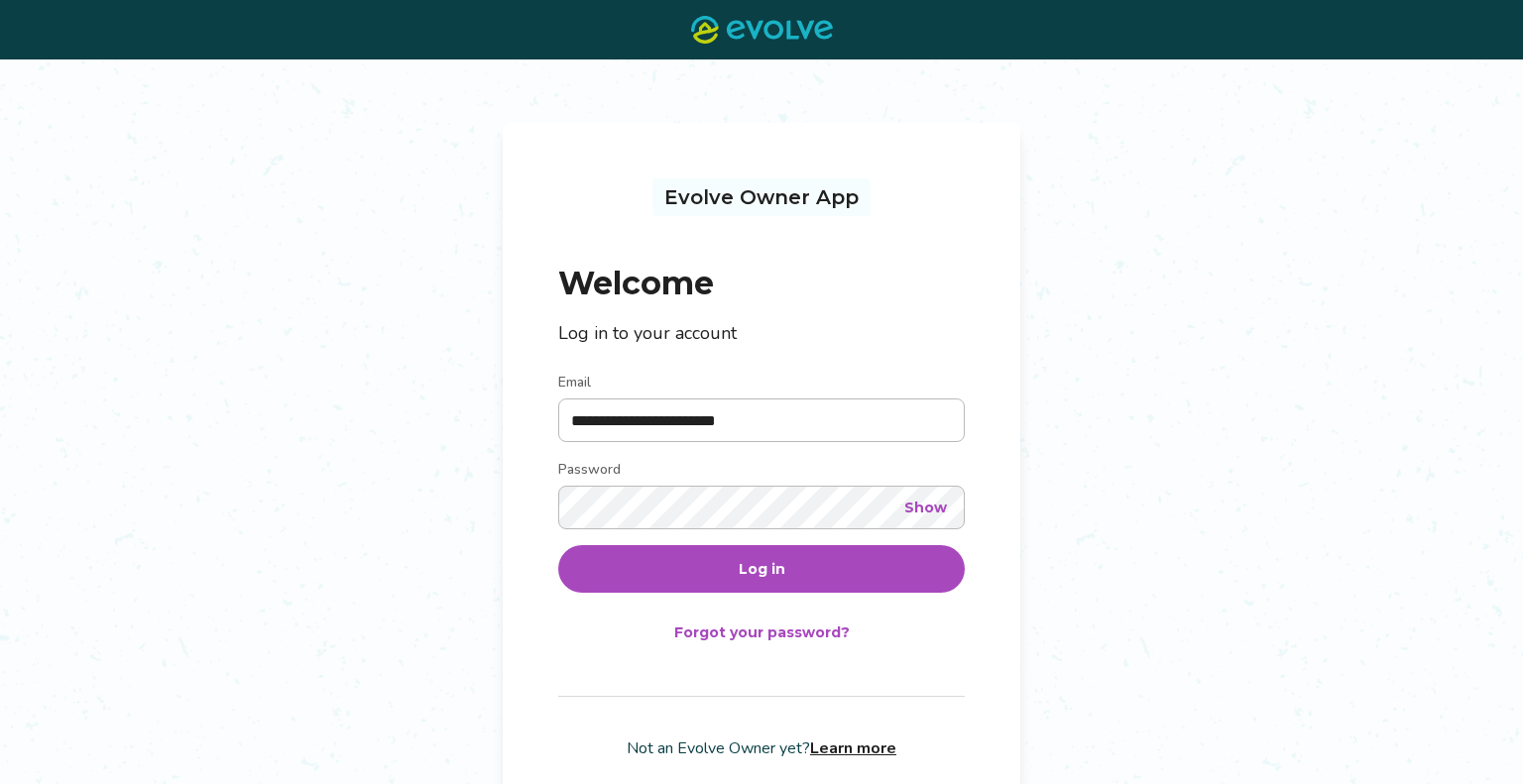 click on "Log in" at bounding box center (762, 569) 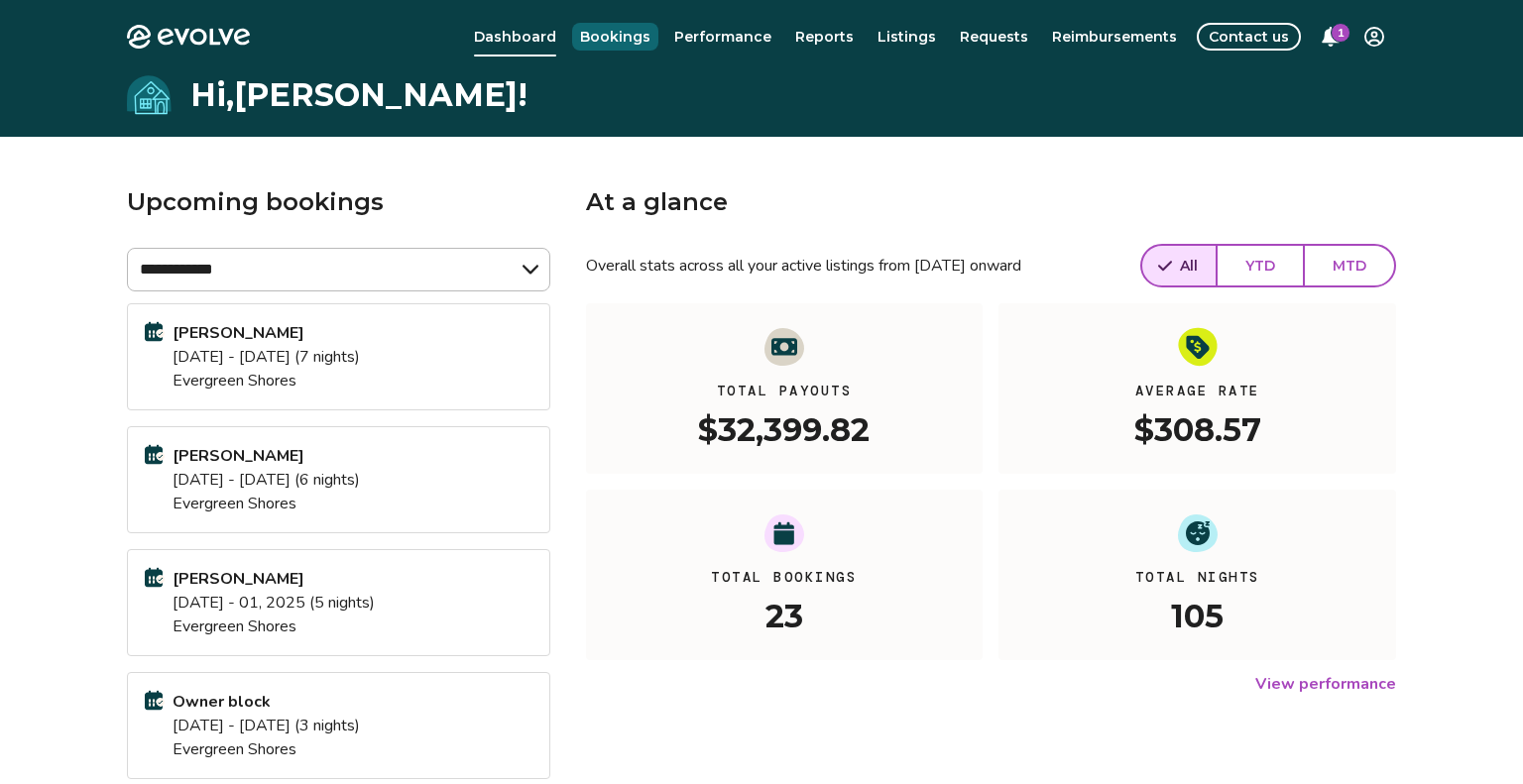 click on "Bookings" at bounding box center (615, 37) 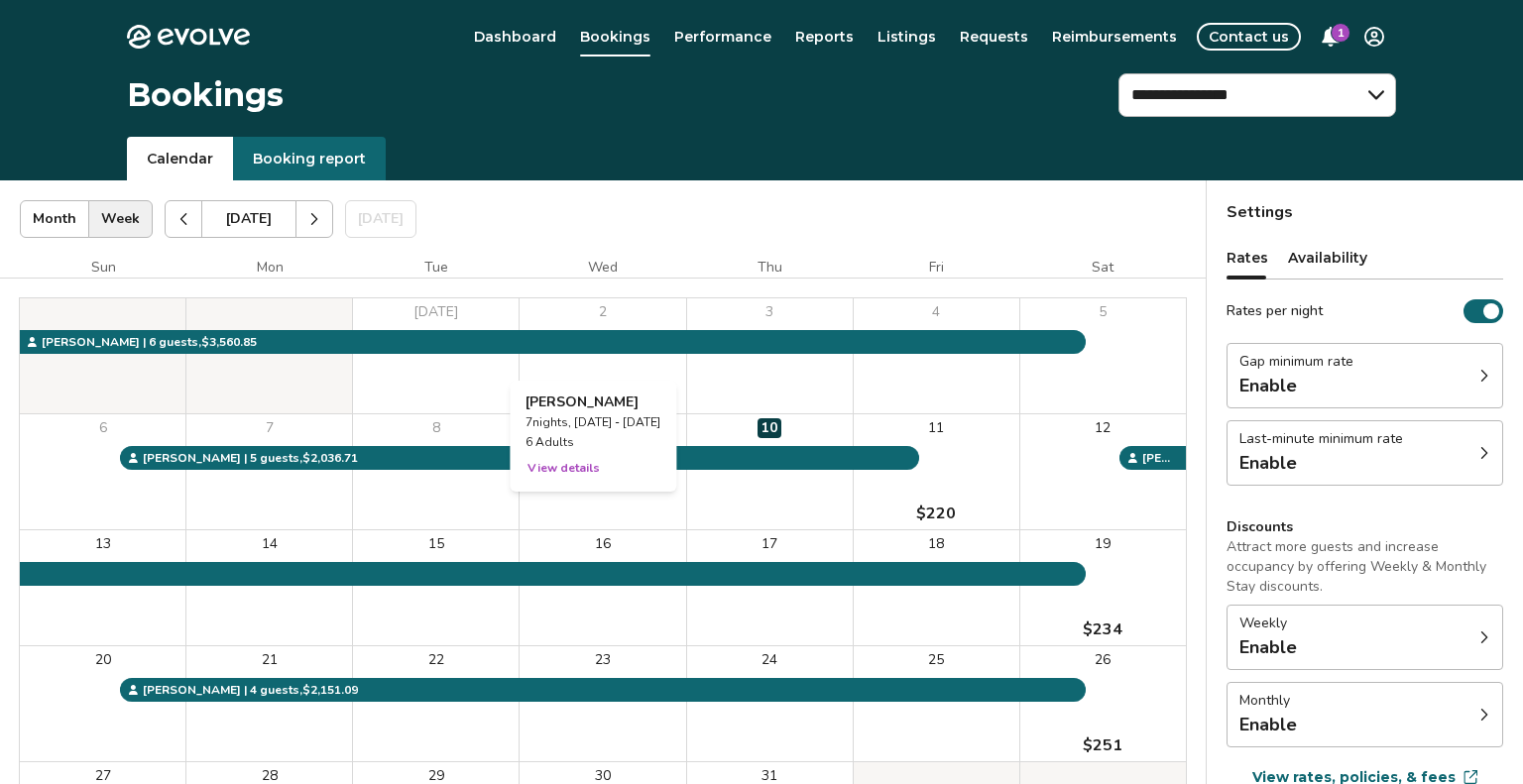 click on "View details" at bounding box center (563, 468) 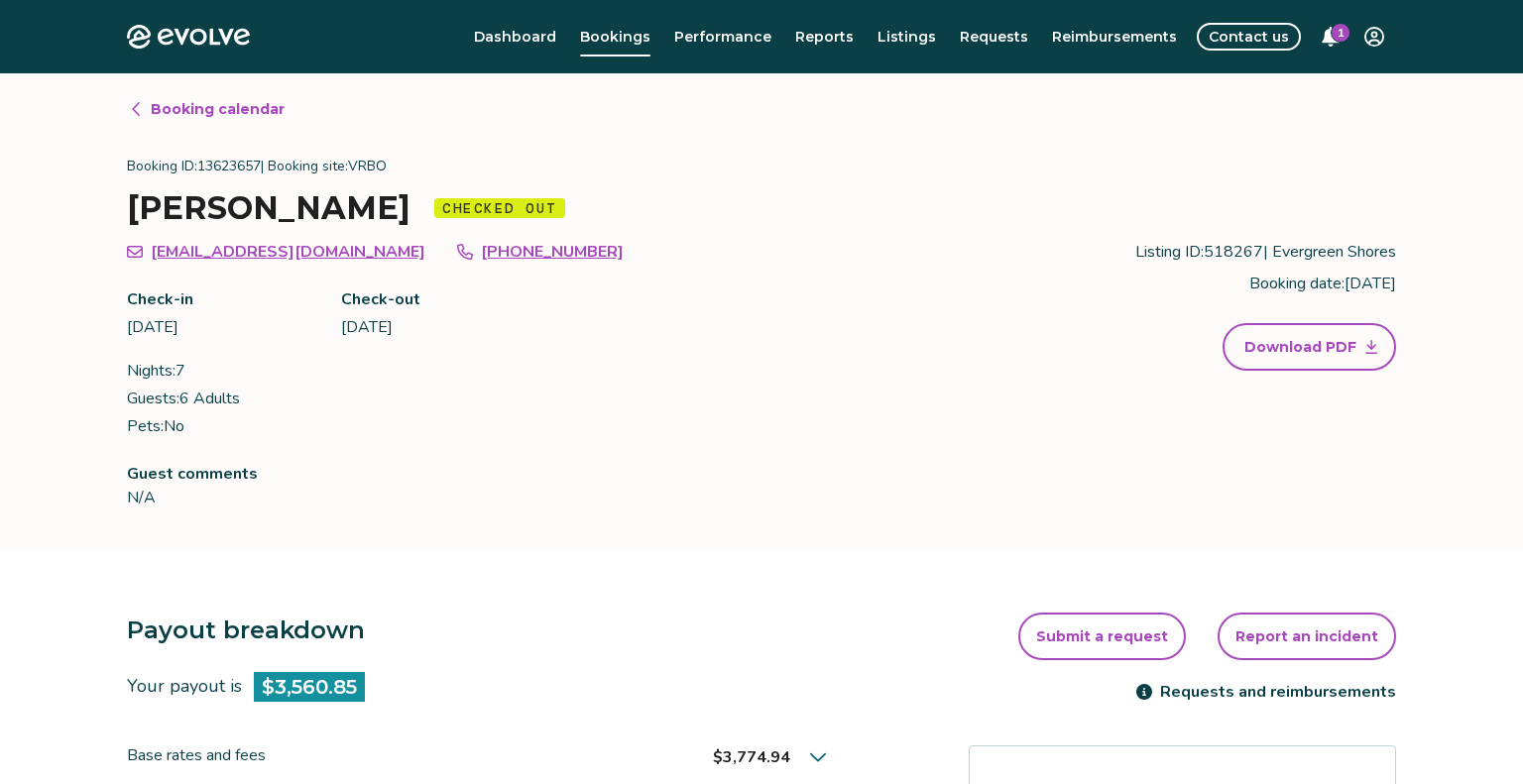click on "Download PDF" at bounding box center (1300, 347) 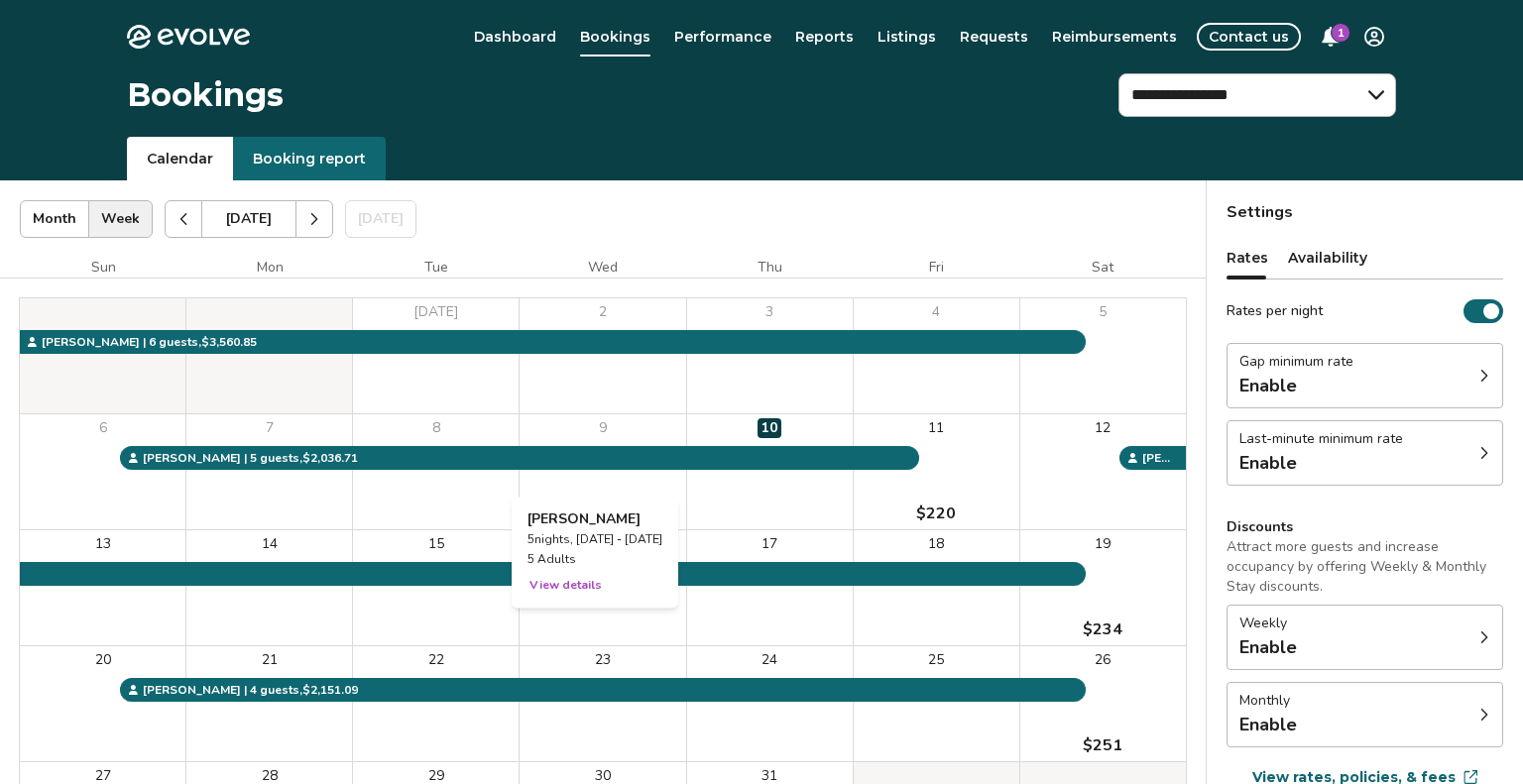 click on "View details" at bounding box center [565, 585] 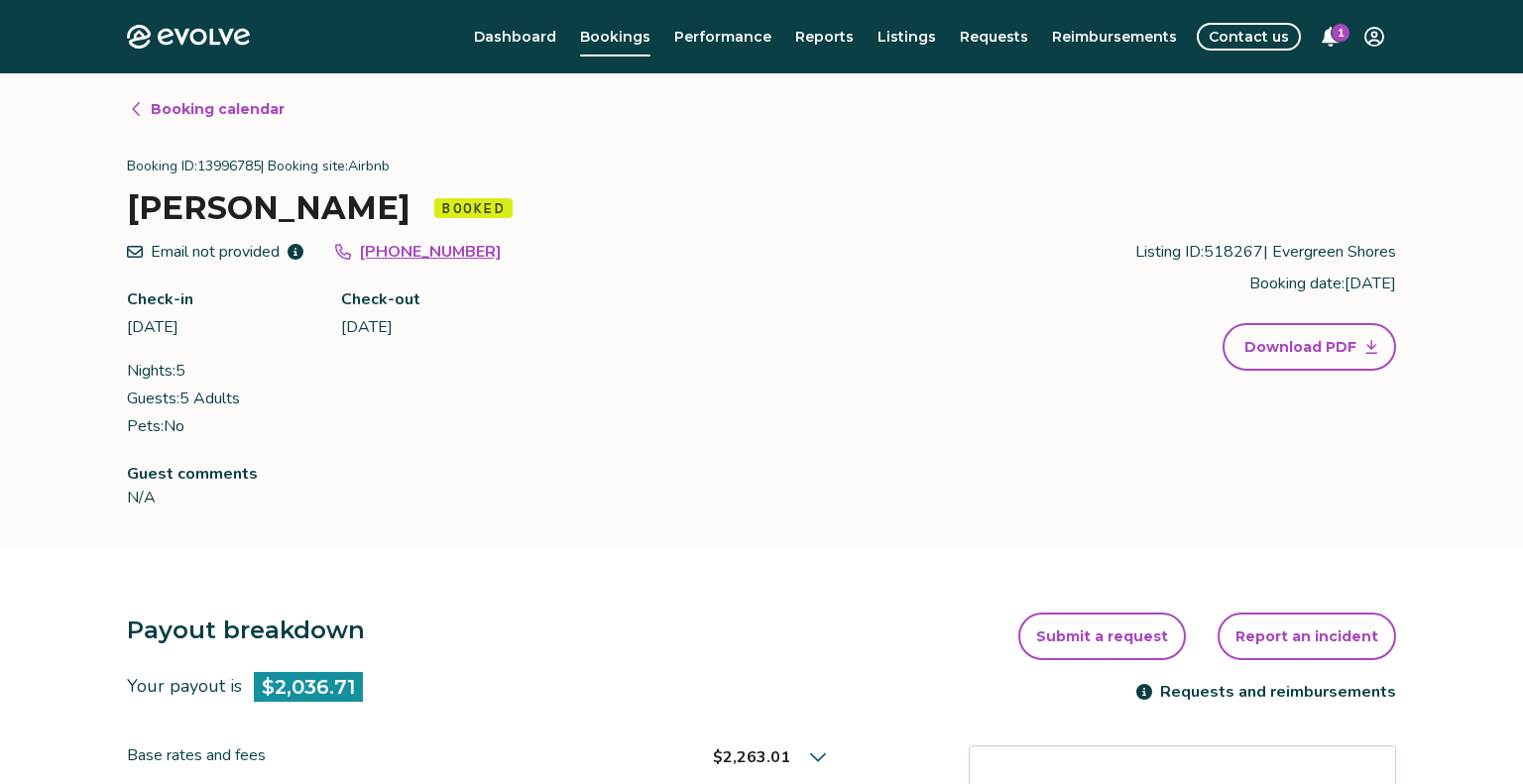 click on "Download PDF" at bounding box center [1300, 347] 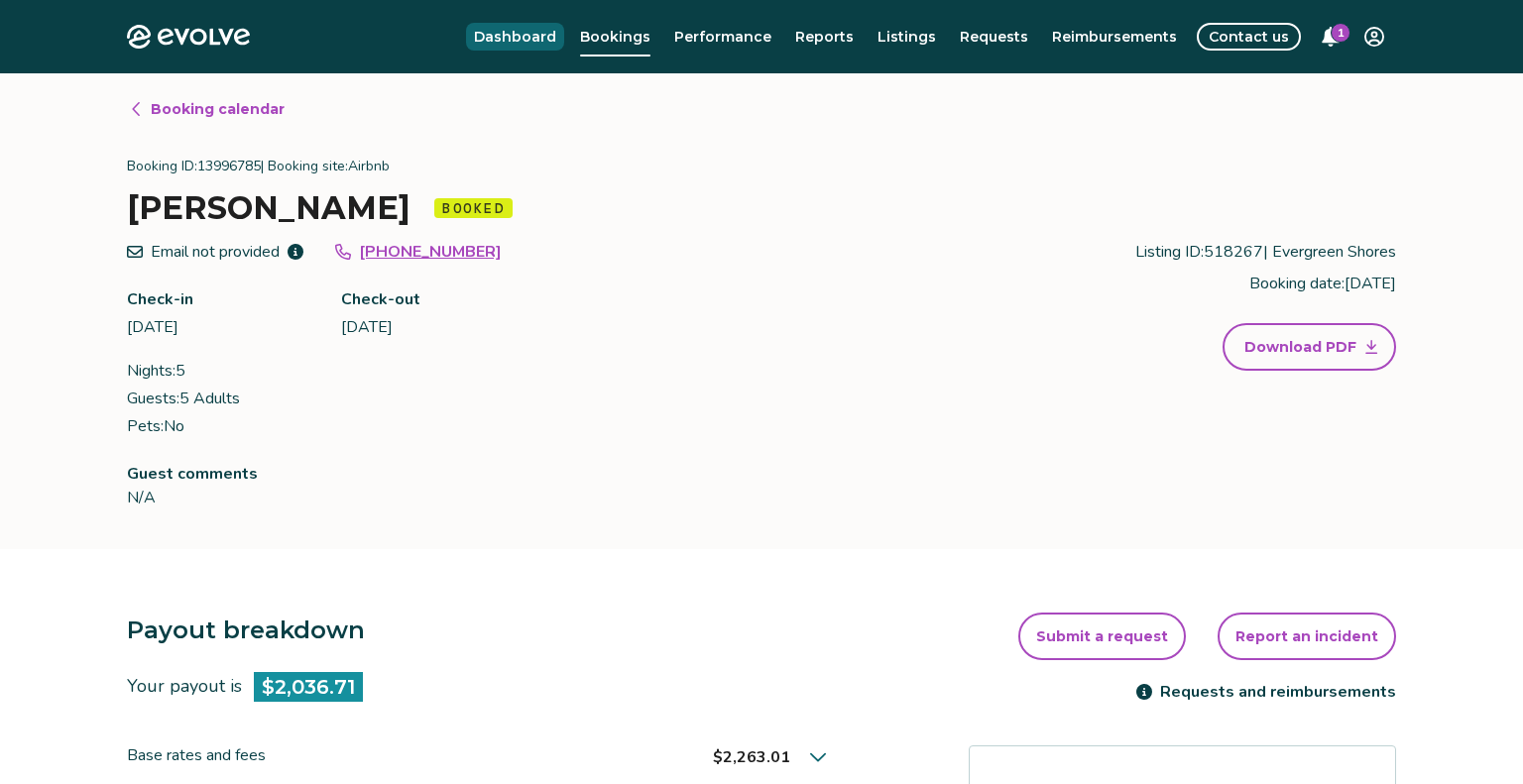 click on "Dashboard" at bounding box center (515, 37) 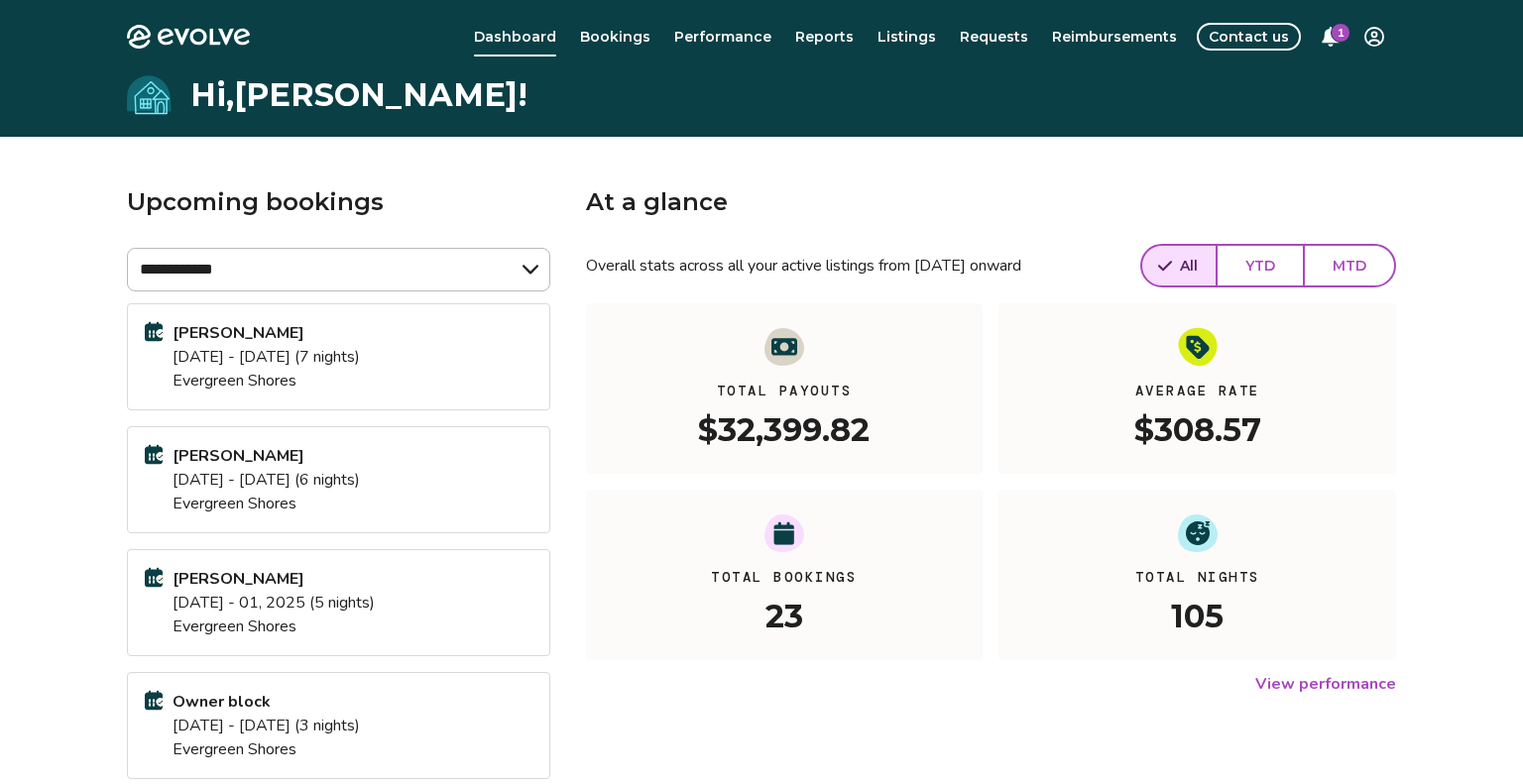 click on "YTD" at bounding box center (1260, 266) 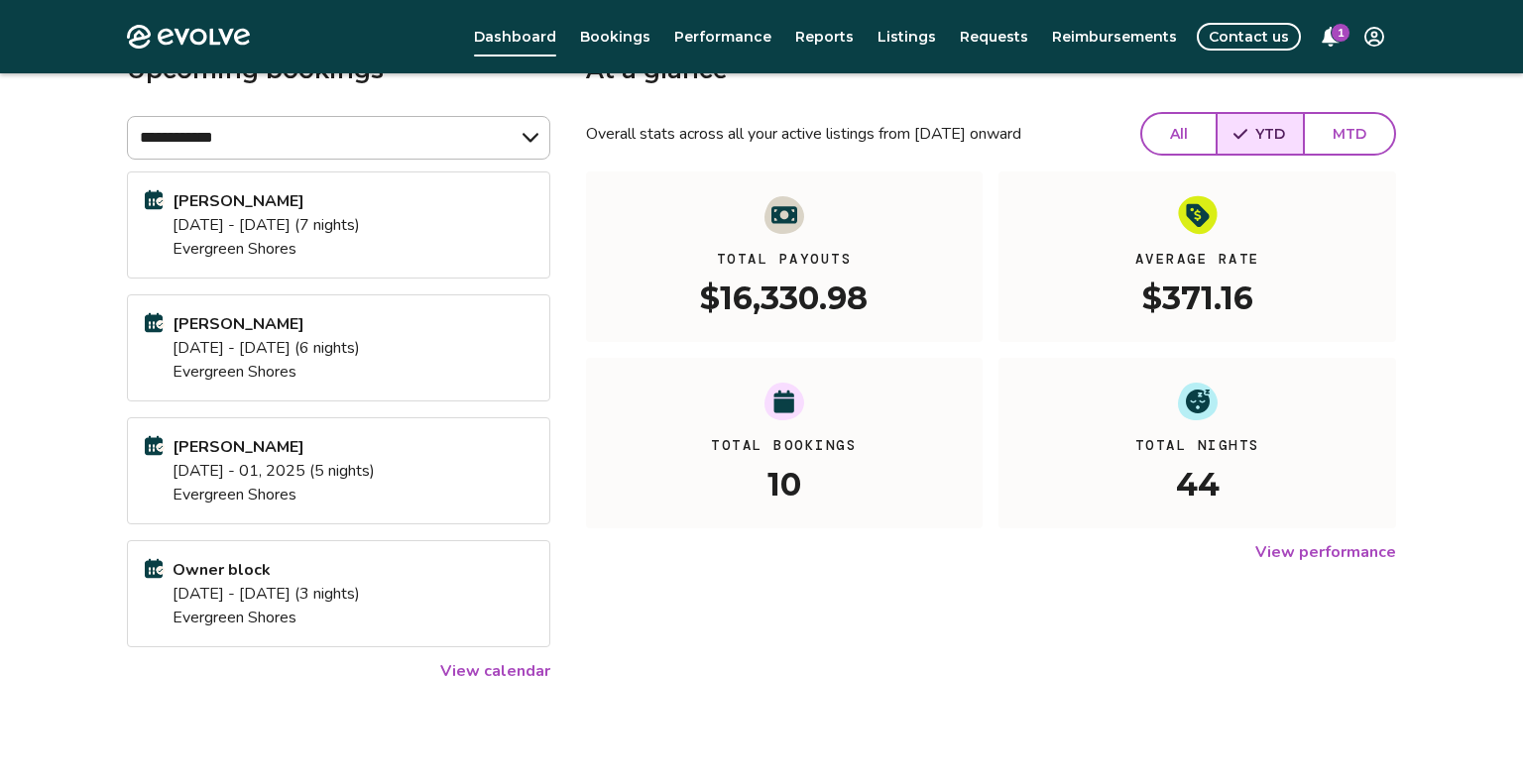 scroll, scrollTop: 0, scrollLeft: 0, axis: both 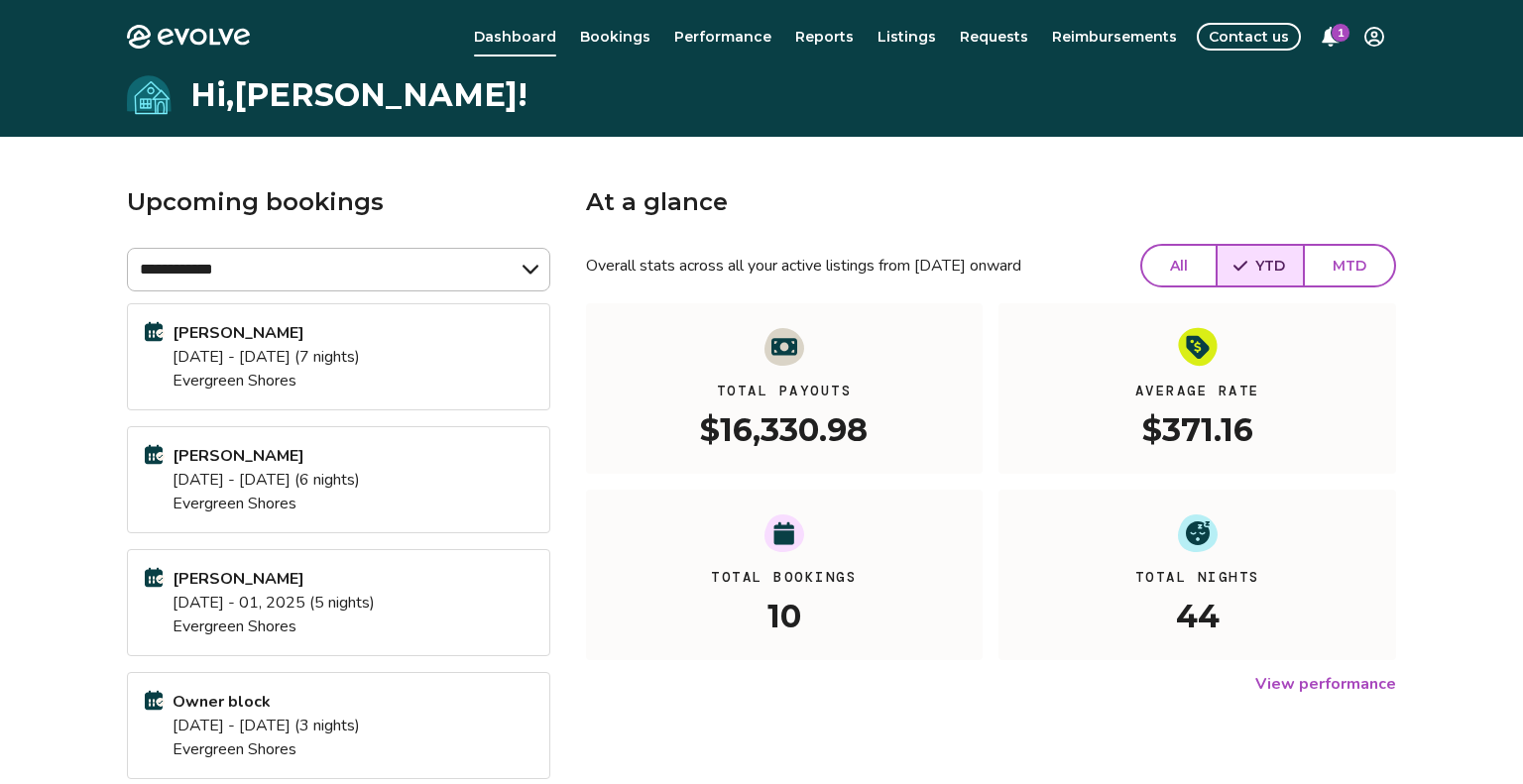 click on "1" at bounding box center [1341, 33] 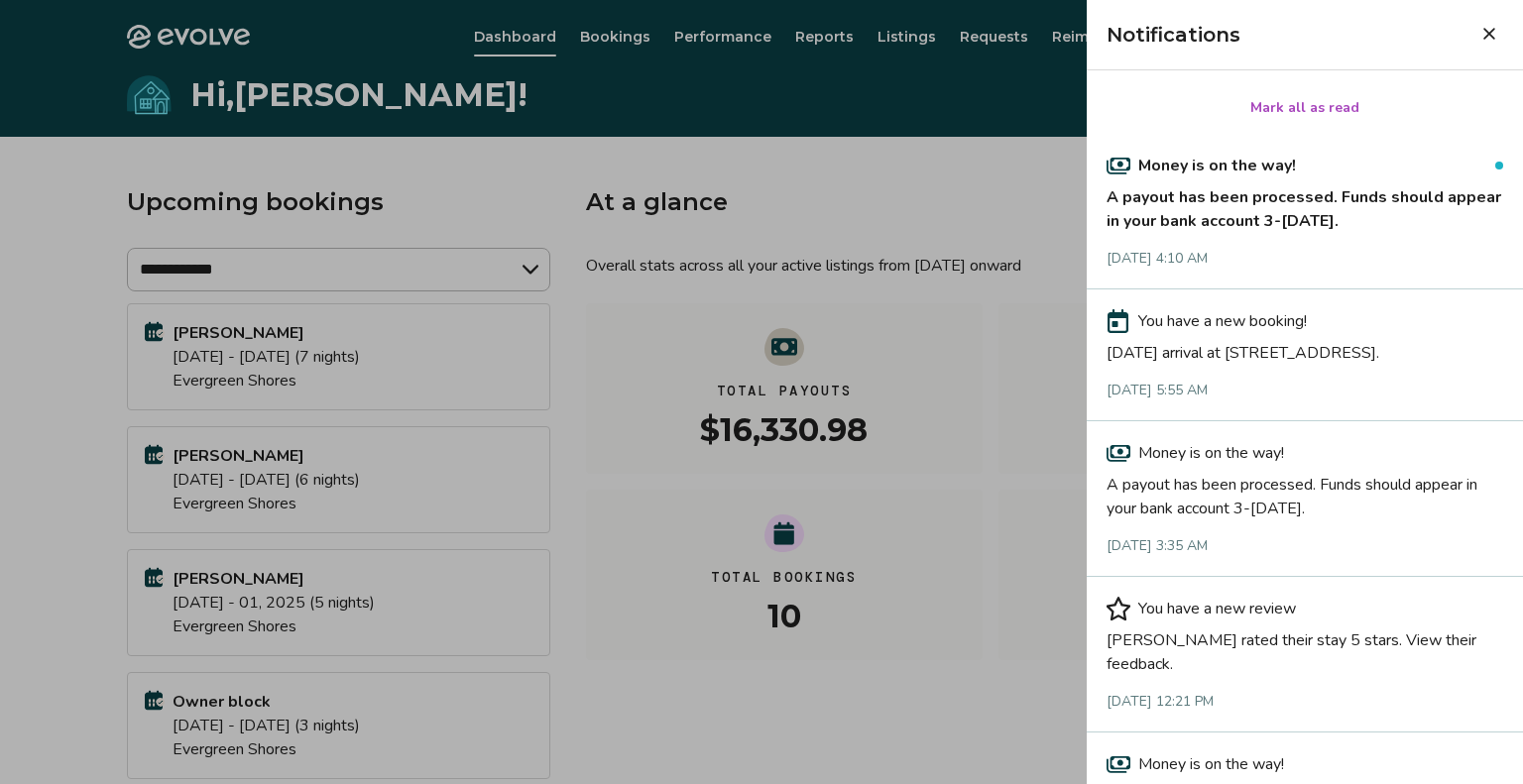 click on "A payout has been processed. Funds should appear in your bank account 3-[DATE]." at bounding box center (1305, 205) 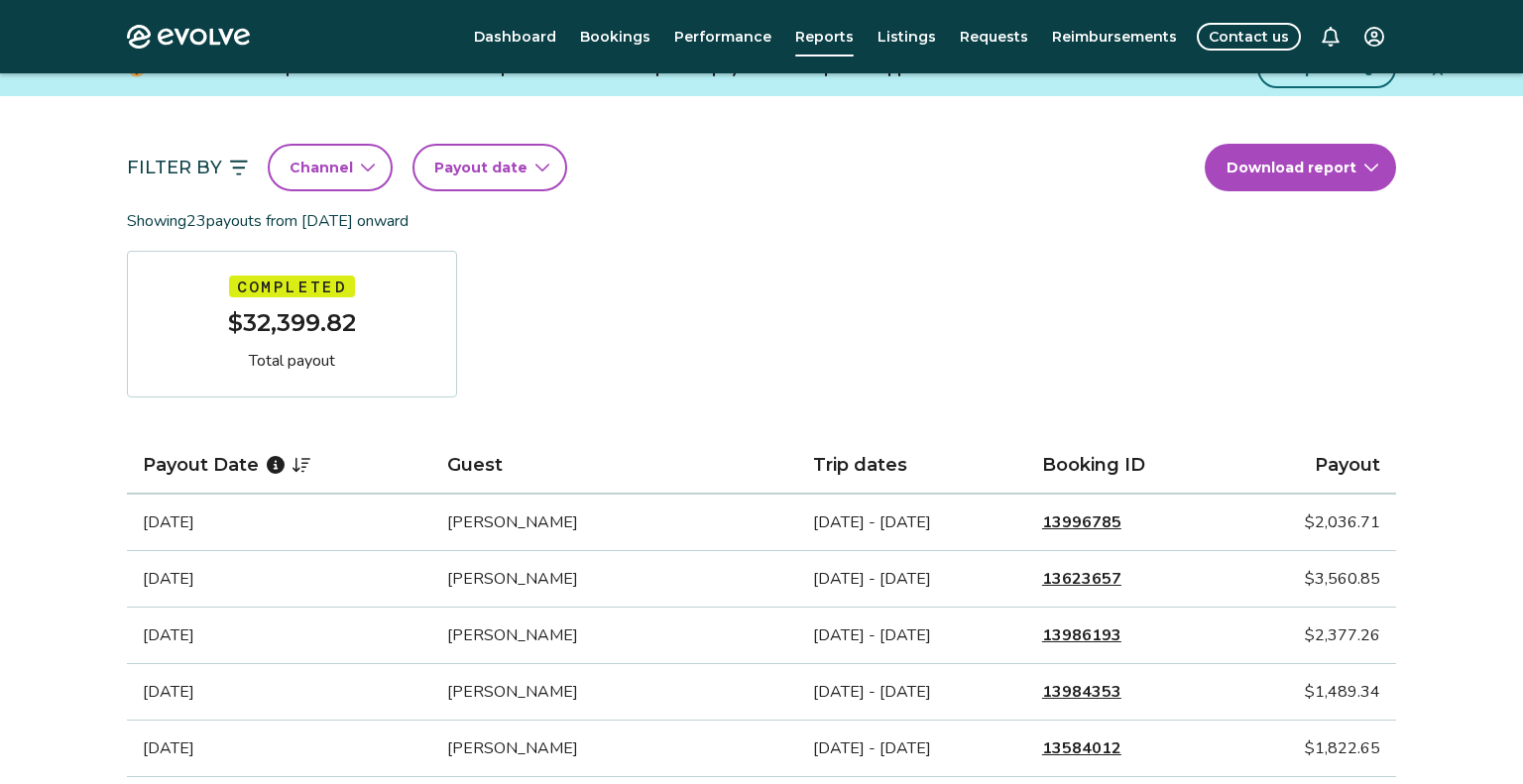 scroll, scrollTop: 0, scrollLeft: 0, axis: both 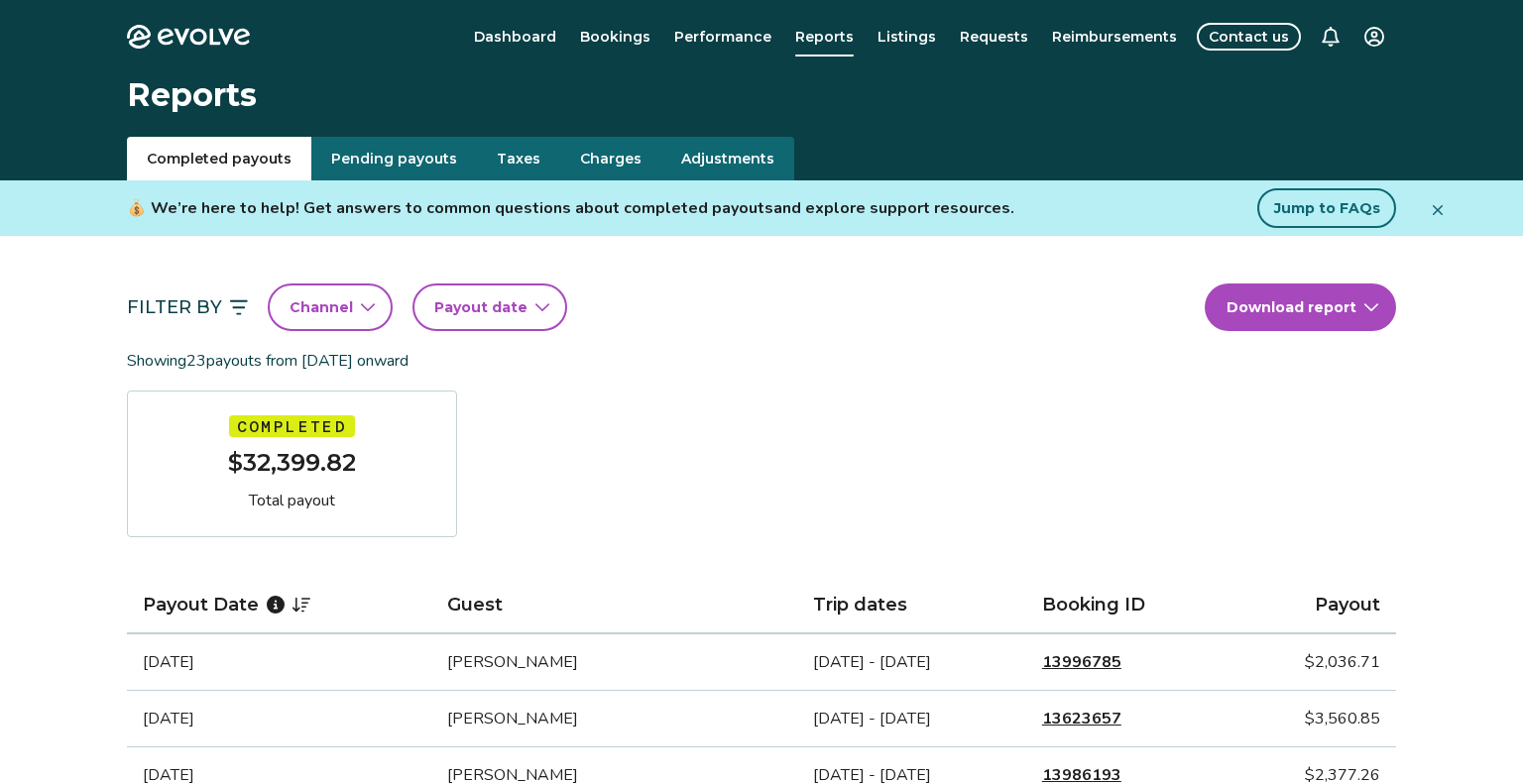 click on "Evolve Dashboard Bookings Performance Reports Listings Requests Reimbursements Contact us Reports Completed payouts Pending payouts Taxes Charges Adjustments 💰 We’re here to help! Get answers to common questions about   completed payouts  and explore support resources. Jump to FAQs Filter By  Channel Payout date Download   report Showing  23  payouts   from [DATE] onward Completed $32,399.82 Total payout Payout Date Guest Trip dates Booking ID Payout [DATE] [PERSON_NAME] [DATE] - [DATE] 13996785 $2,036.71 [DATE] [PERSON_NAME] [DATE] - [DATE] 13623657 $3,560.85 [DATE] [PERSON_NAME] [DATE] - [DATE] 13986193 $2,377.26 [DATE] [PERSON_NAME] [DATE] - [DATE] 13984353 $1,489.34 [DATE] [PERSON_NAME] [DATE] - [DATE] 13584012 $1,822.65 [DATE] [PERSON_NAME] [DATE] - [DATE] 14154176 $1,069.56 [DATE] [PERSON_NAME] [DATE] - [DATE] 13880113 $1,711.13 [DATE] [PERSON_NAME] [DATE] - [DATE] 14489265 $1,010.07 [DATE] 1" at bounding box center [762, 1286] 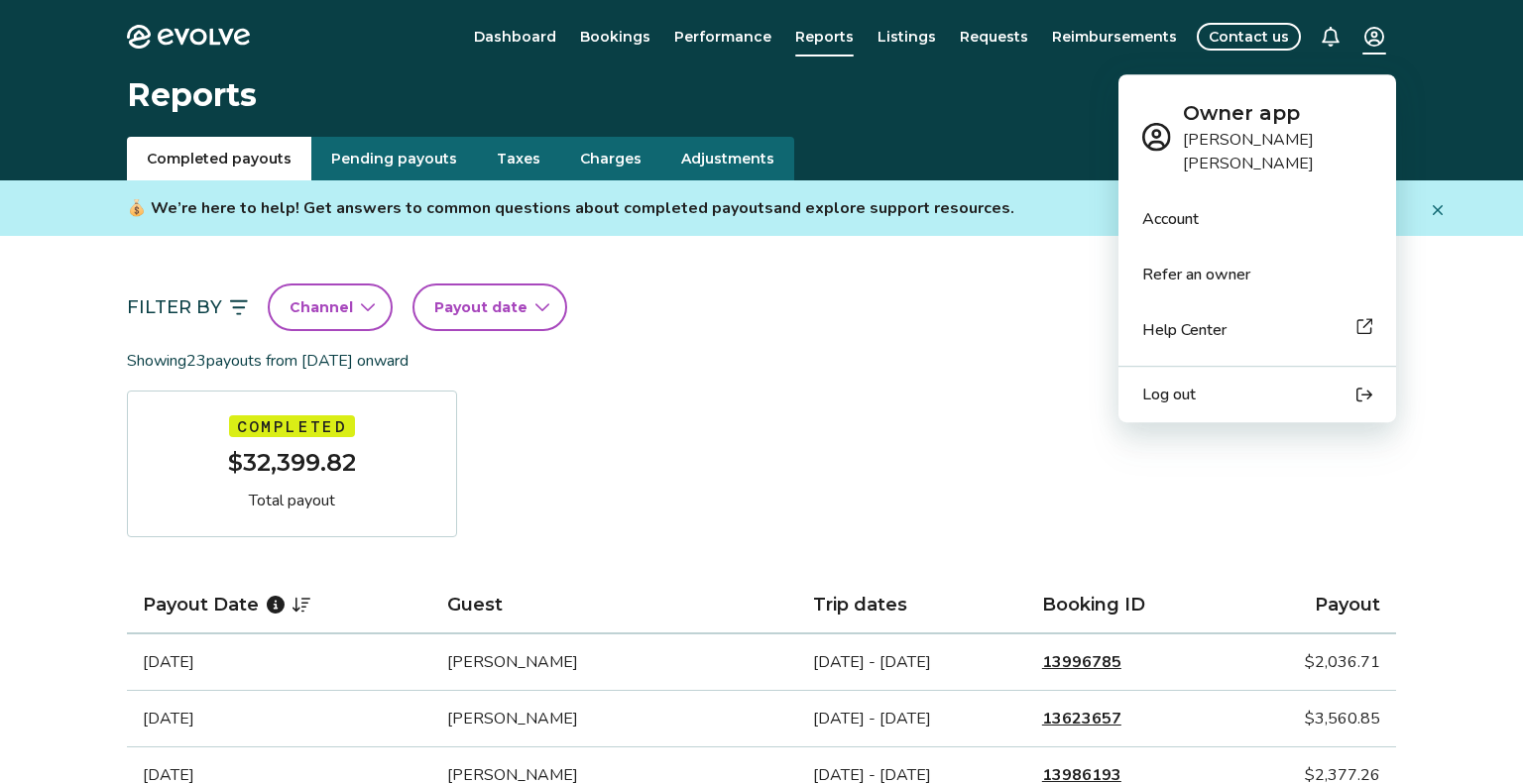 click on "Log out" at bounding box center (1169, 394) 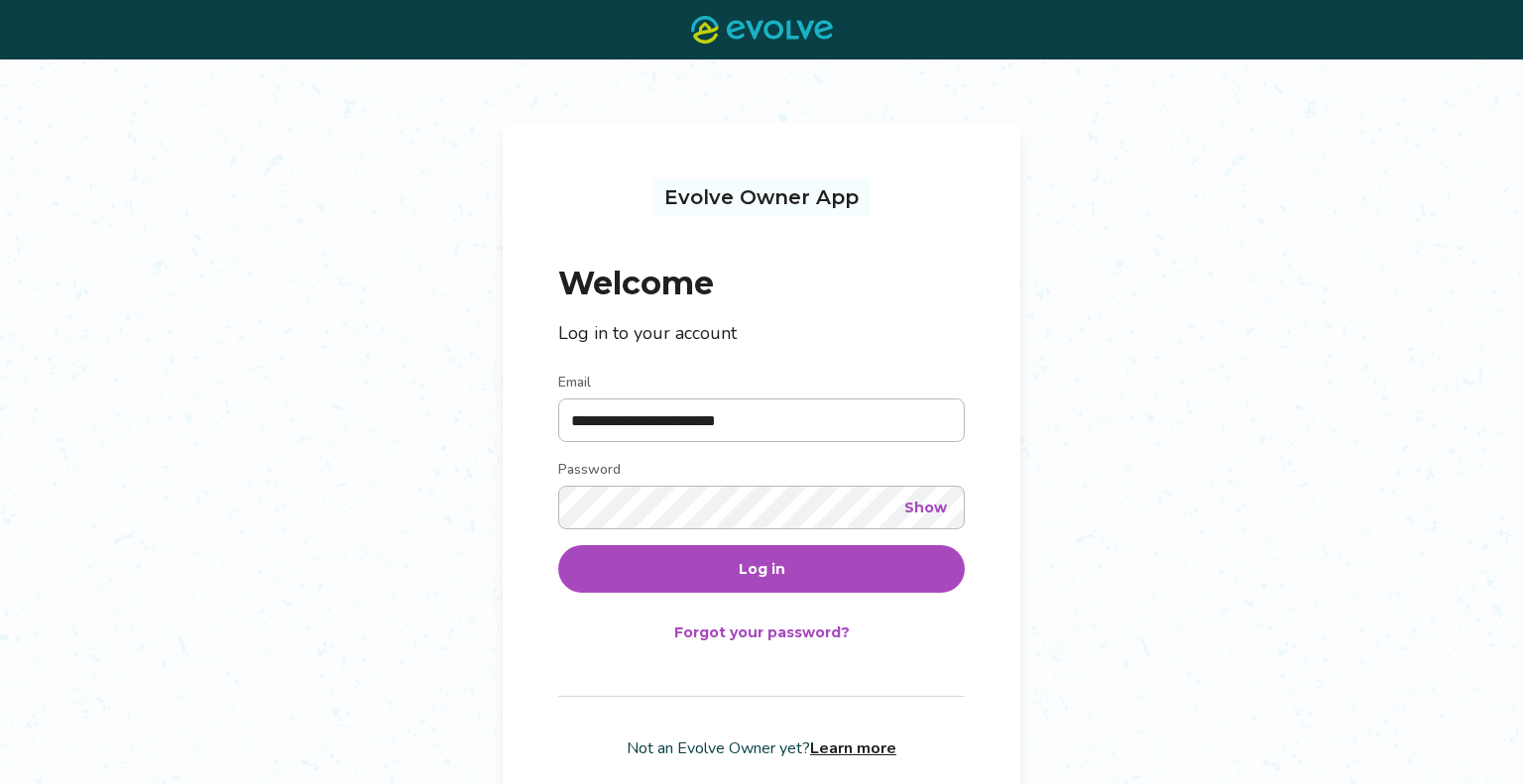 scroll, scrollTop: 0, scrollLeft: 0, axis: both 